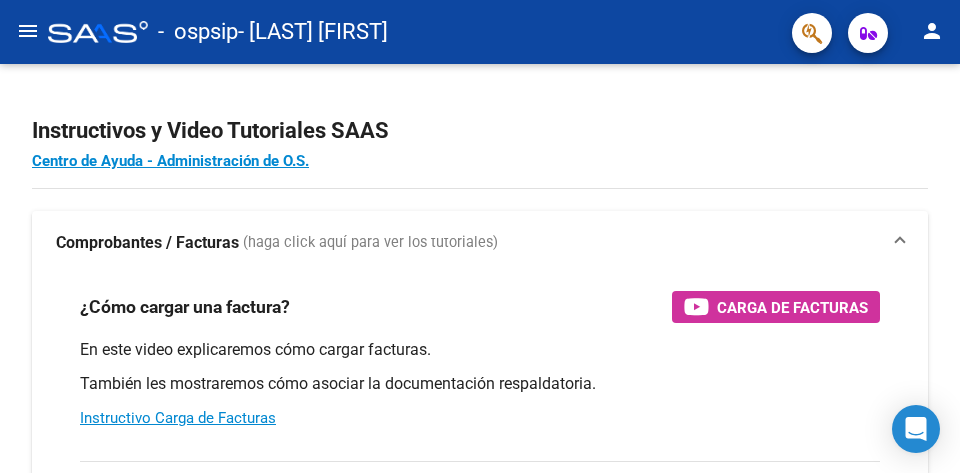 scroll, scrollTop: 0, scrollLeft: 0, axis: both 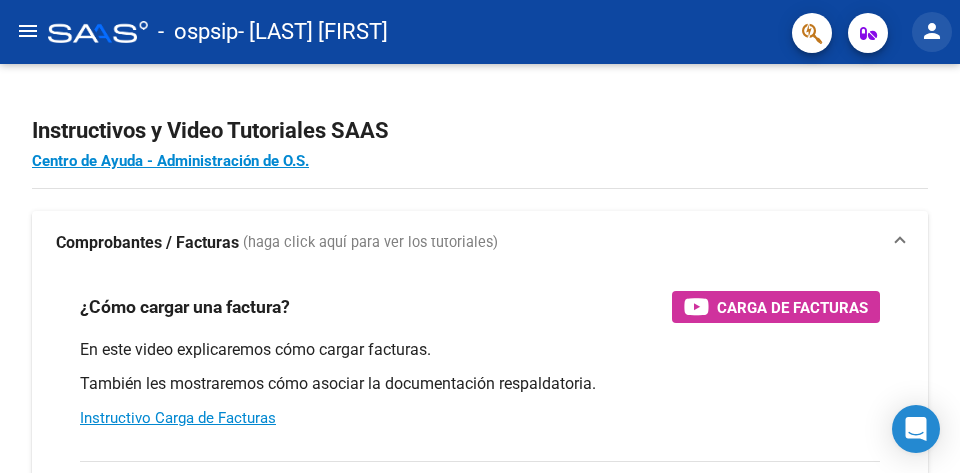 click on "person" 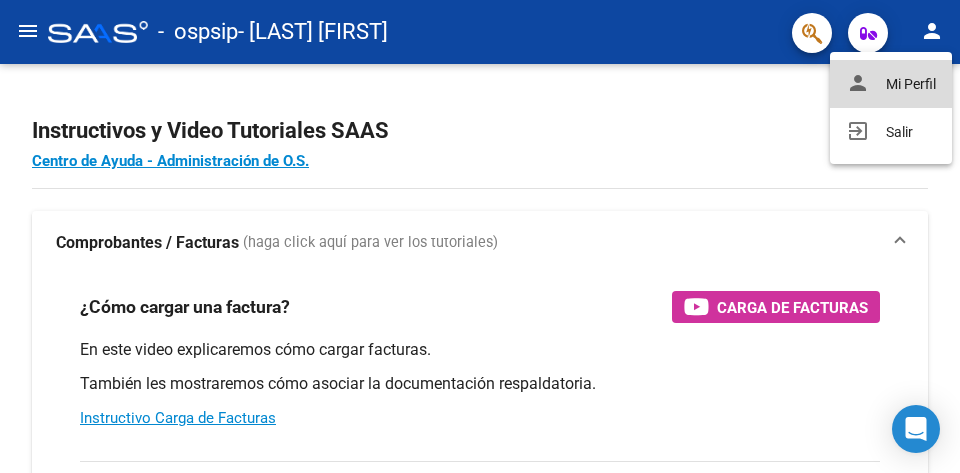 click on "person  Mi Perfil" at bounding box center [891, 84] 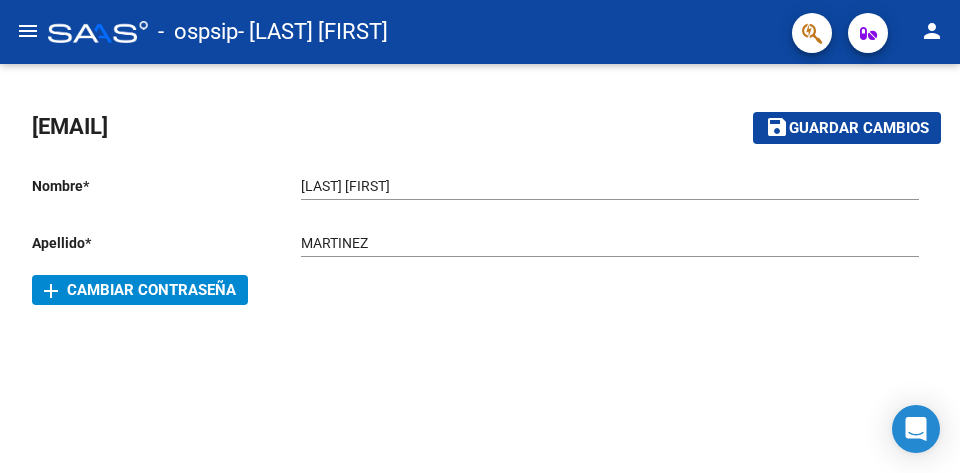 click on "menu" 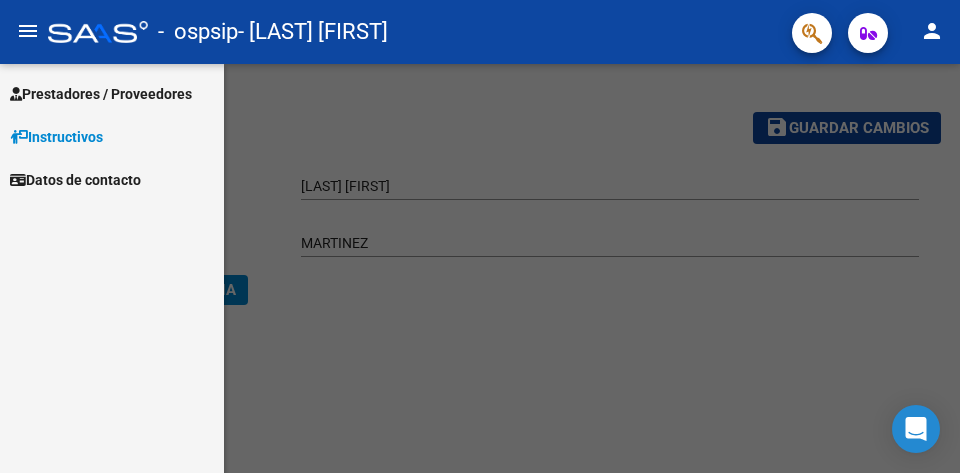 click on "Prestadores / Proveedores" at bounding box center [101, 94] 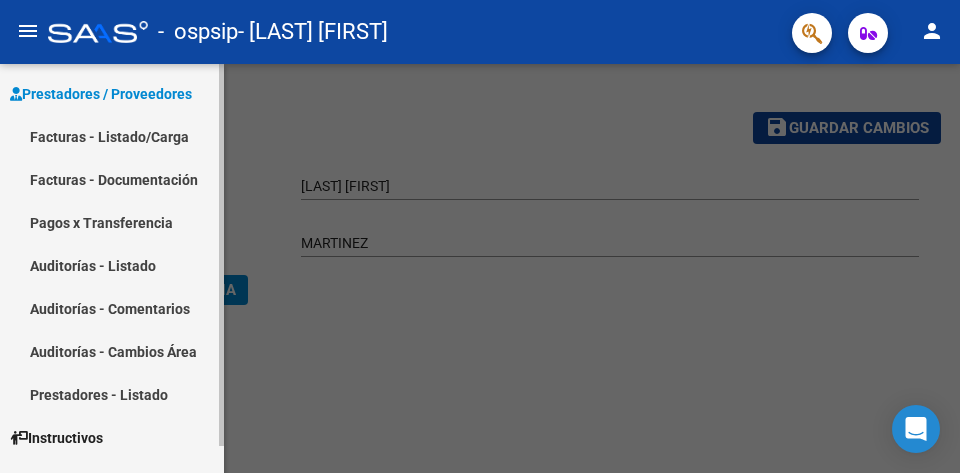 click on "Facturas - Listado/Carga" at bounding box center (112, 136) 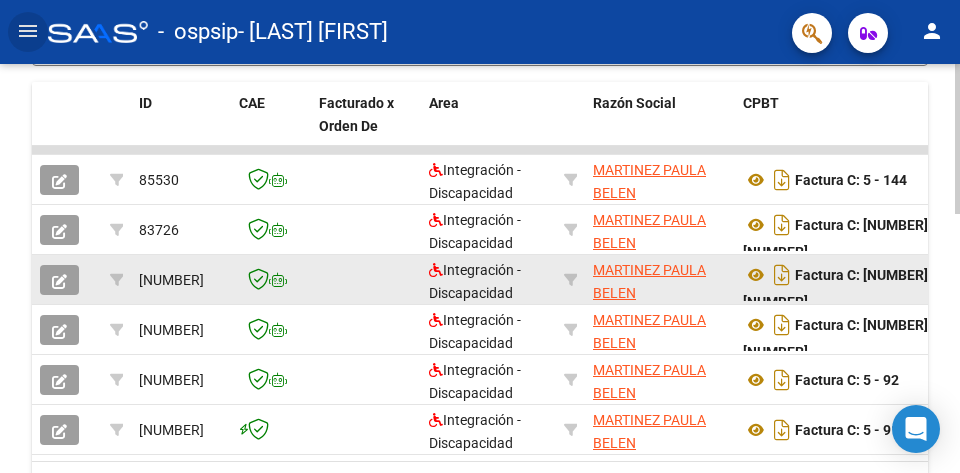 scroll, scrollTop: 600, scrollLeft: 0, axis: vertical 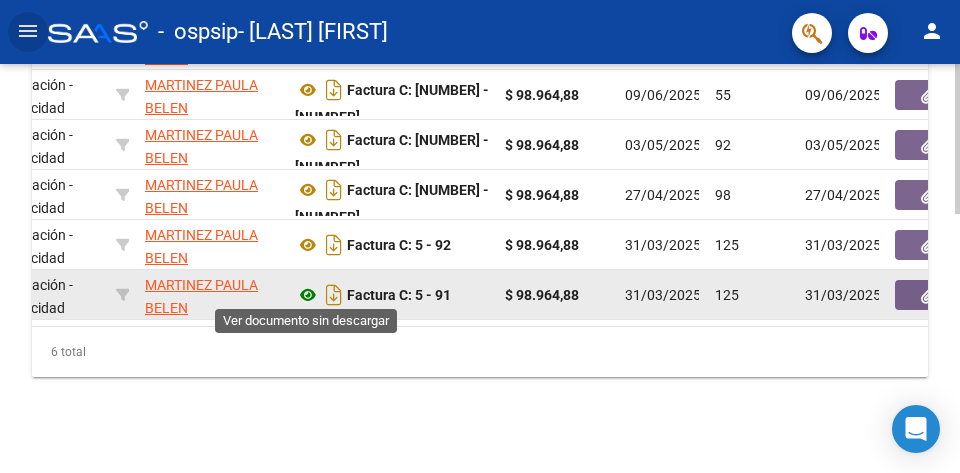 click 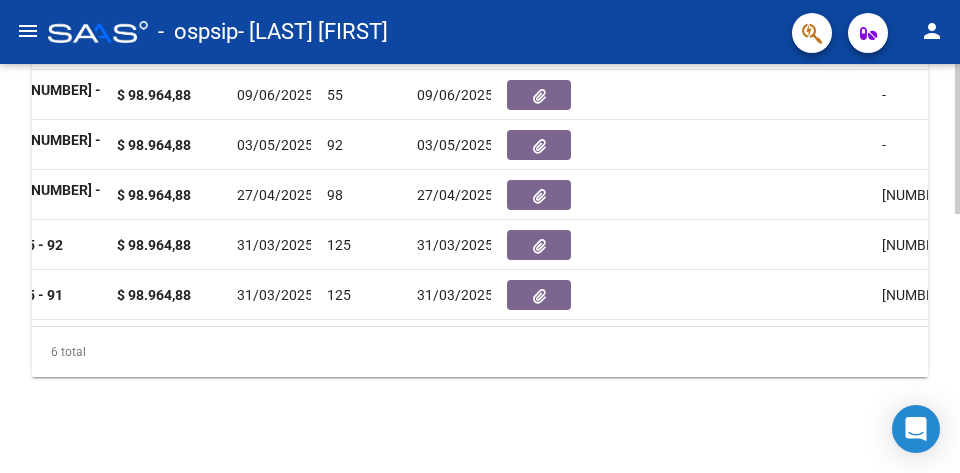 scroll, scrollTop: 0, scrollLeft: 0, axis: both 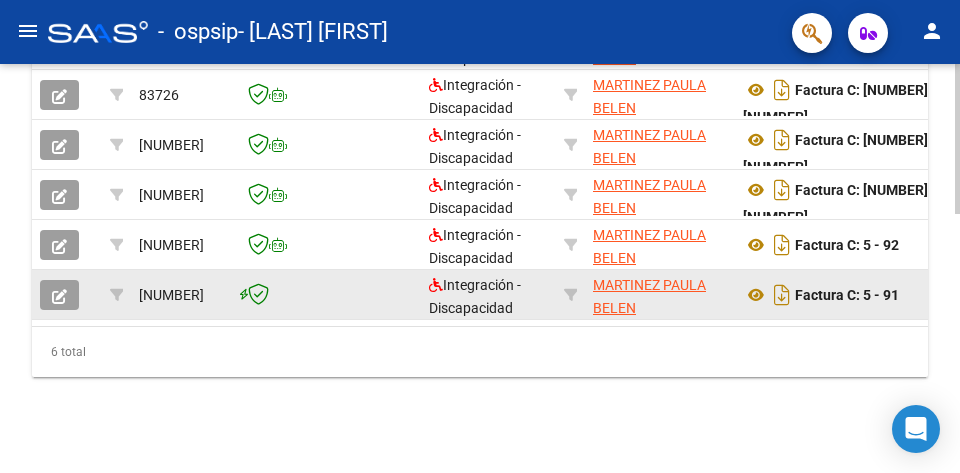 click 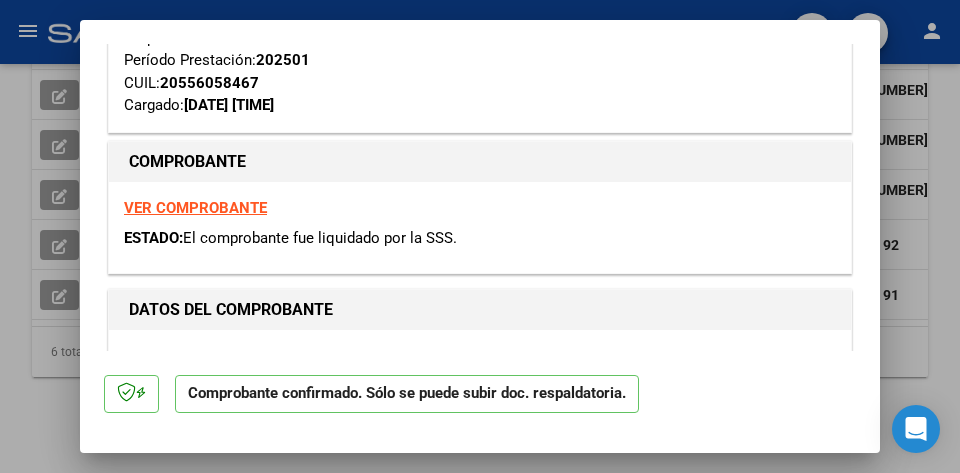 scroll, scrollTop: 500, scrollLeft: 0, axis: vertical 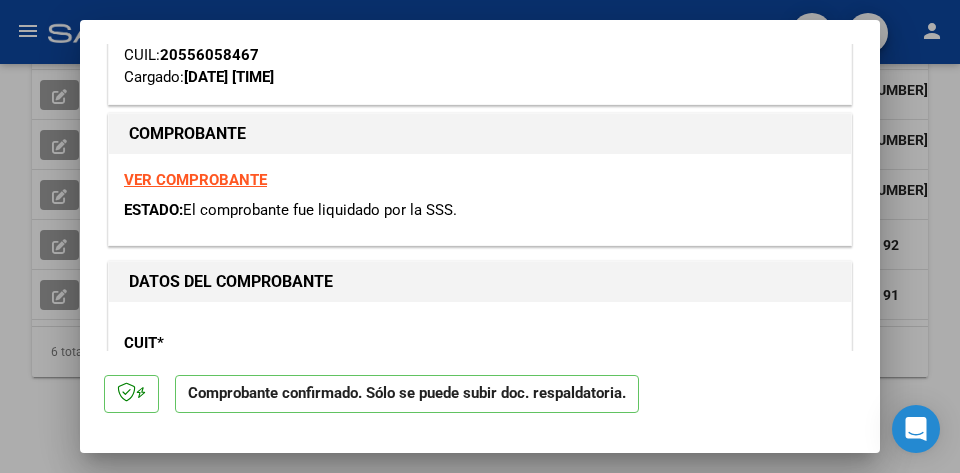 click on "VER COMPROBANTE" at bounding box center (195, 180) 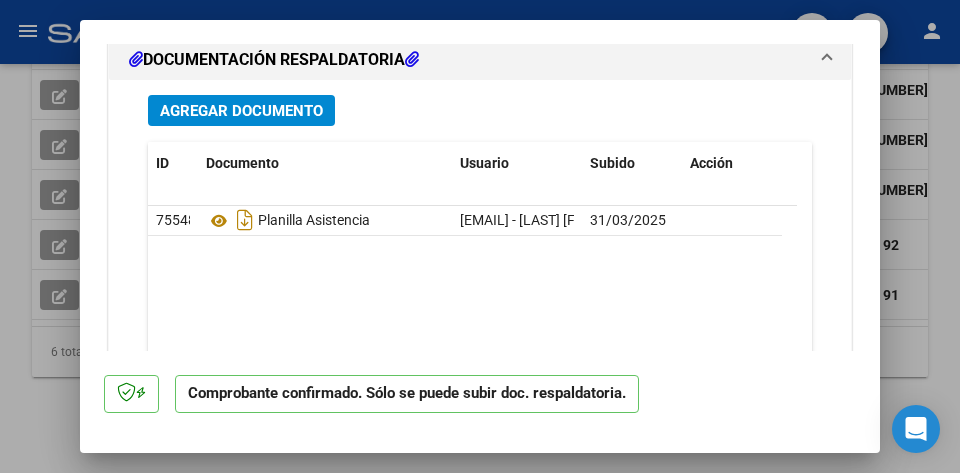 scroll, scrollTop: 2600, scrollLeft: 0, axis: vertical 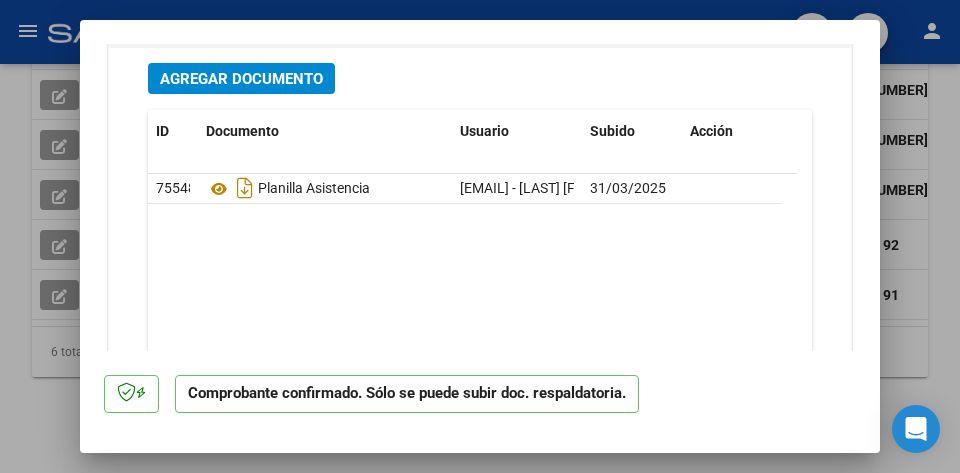 click on "Agregar Documento" at bounding box center (241, 79) 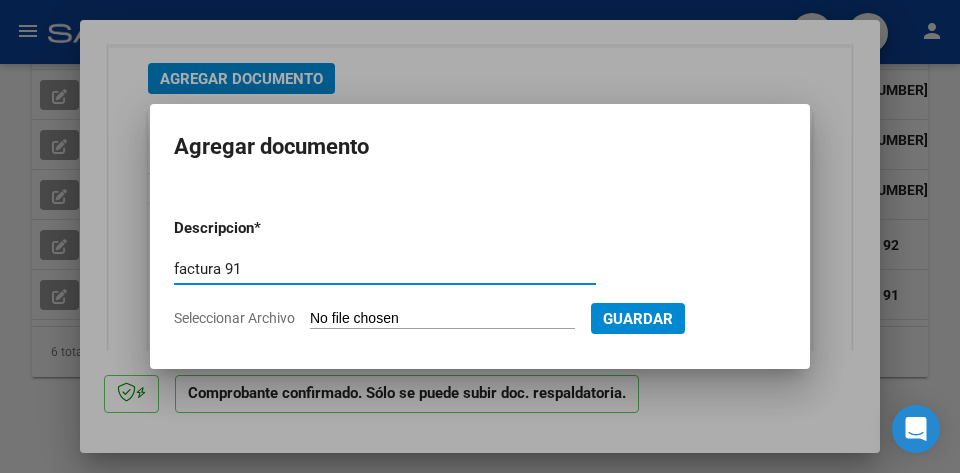 type on "factura 91" 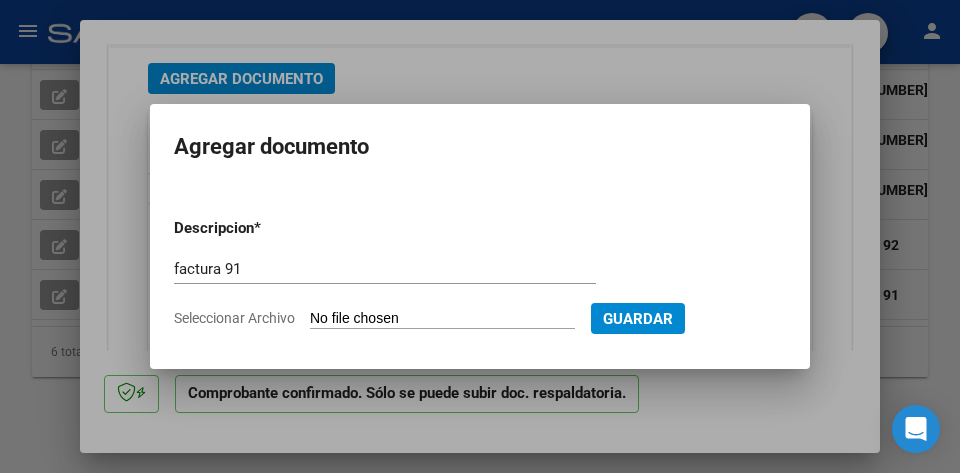 click on "factura 91 Escriba aquí una descripcion" at bounding box center (385, 278) 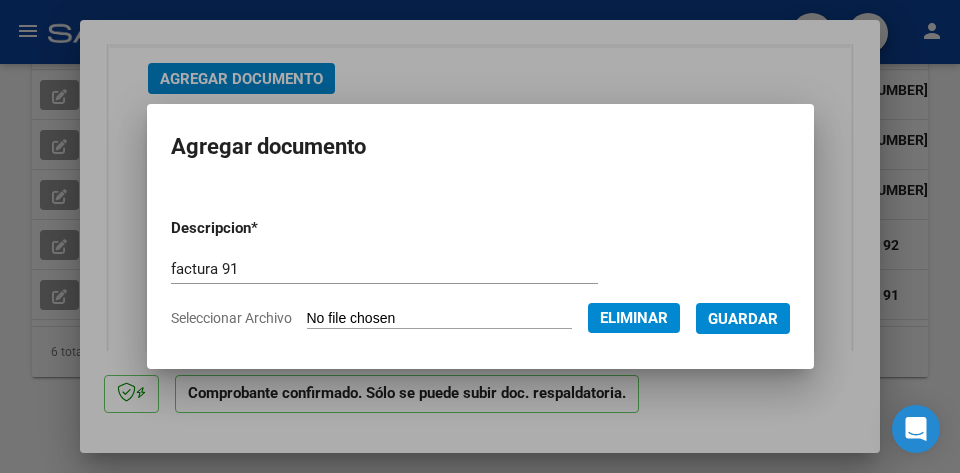 click on "Guardar" at bounding box center [743, 319] 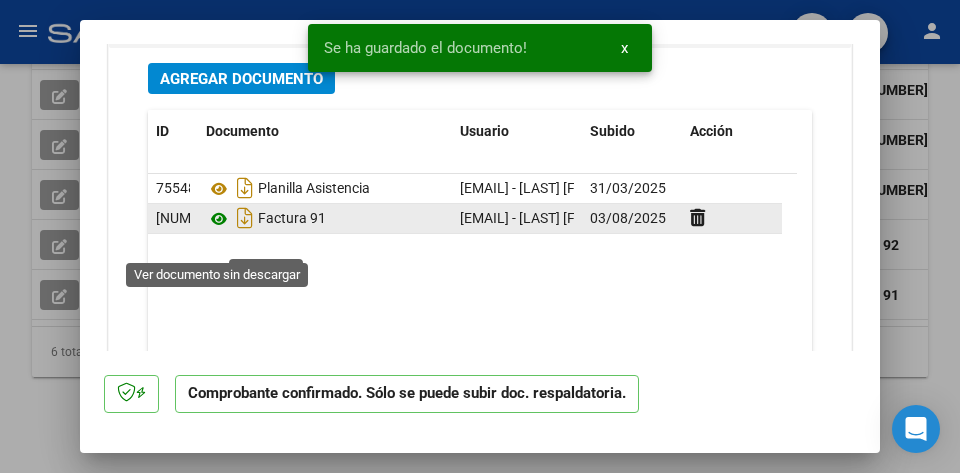 click 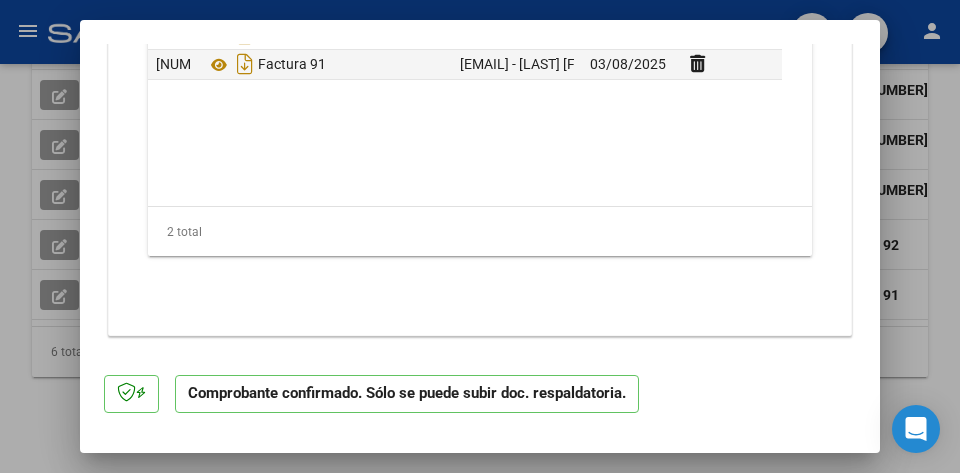 scroll, scrollTop: 2777, scrollLeft: 0, axis: vertical 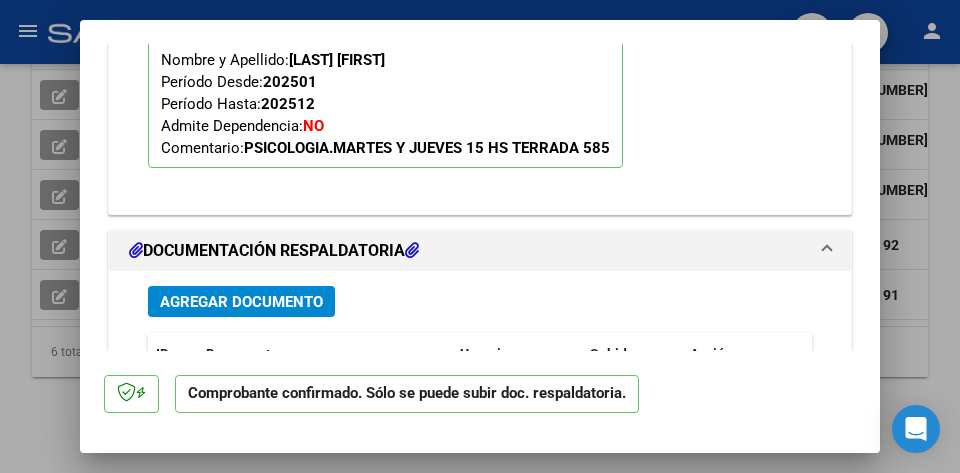 click at bounding box center [480, 236] 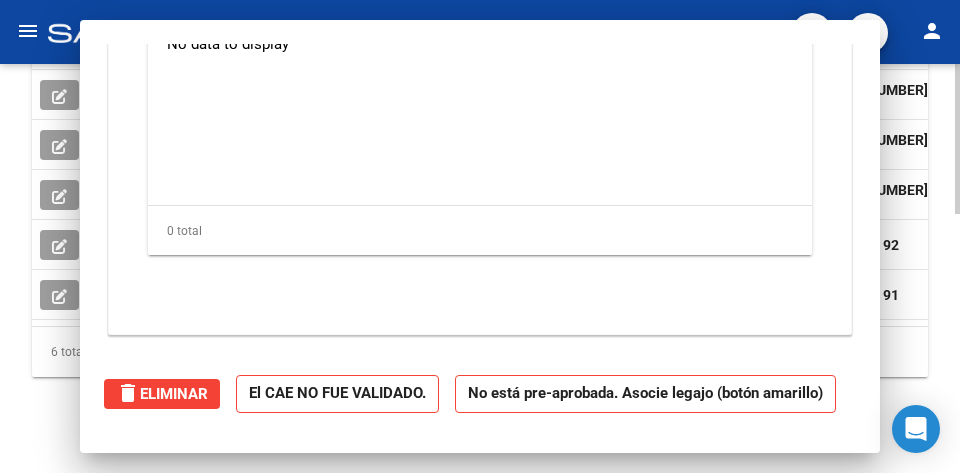 scroll, scrollTop: 1495, scrollLeft: 0, axis: vertical 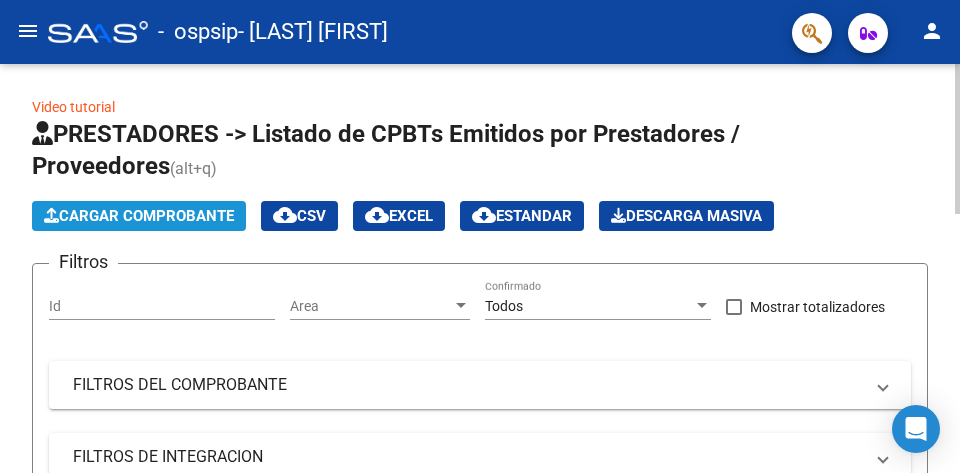 click on "Cargar Comprobante" 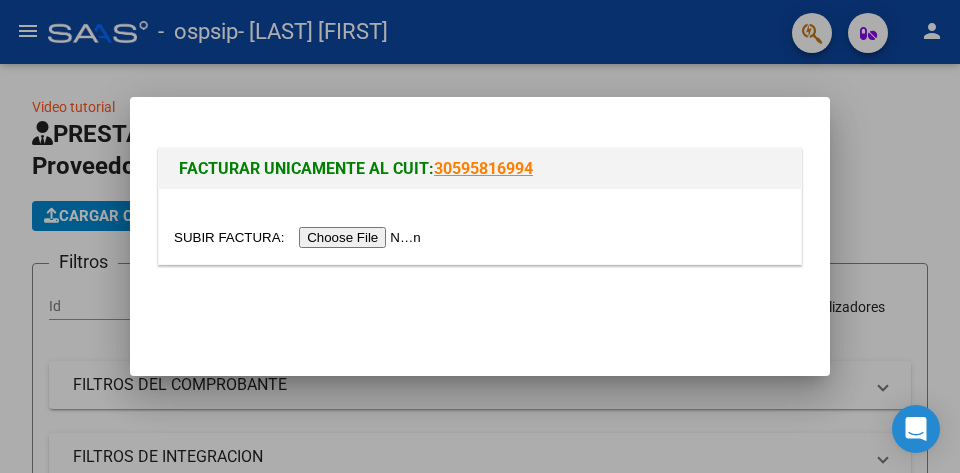 click at bounding box center (300, 237) 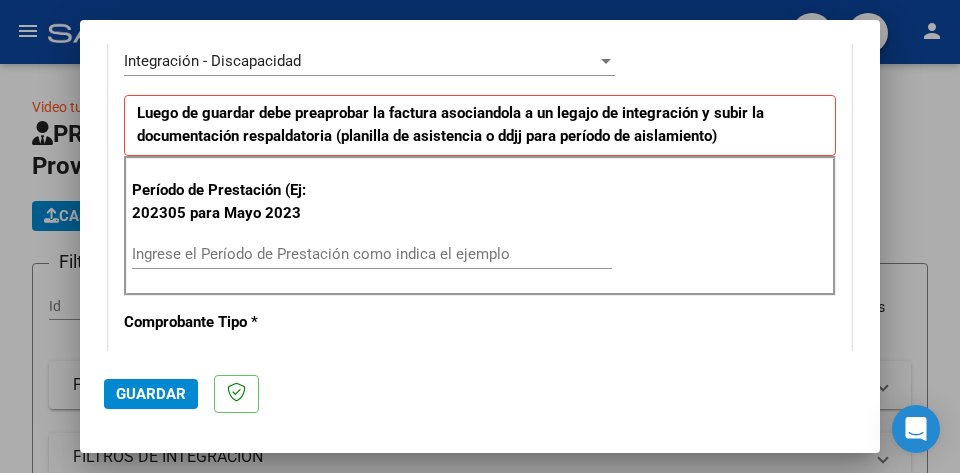 scroll, scrollTop: 500, scrollLeft: 0, axis: vertical 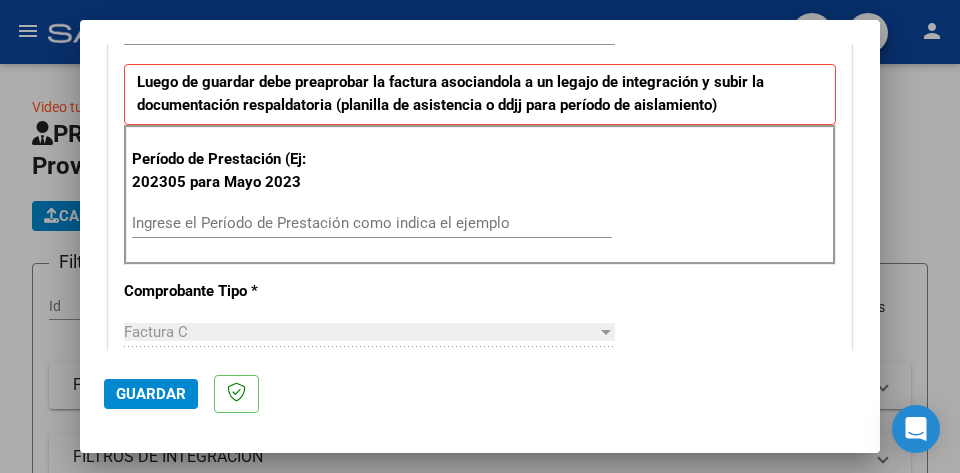 click on "Ingrese el Período de Prestación como indica el ejemplo" at bounding box center (372, 223) 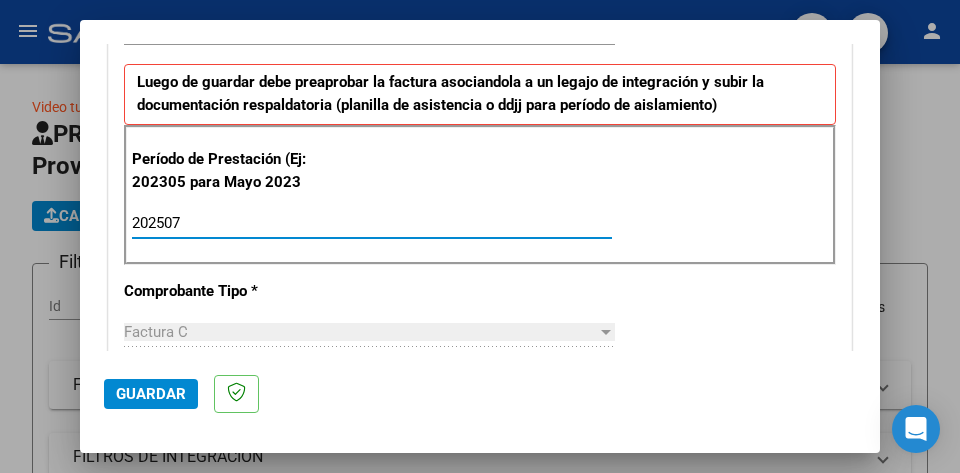 type on "202507" 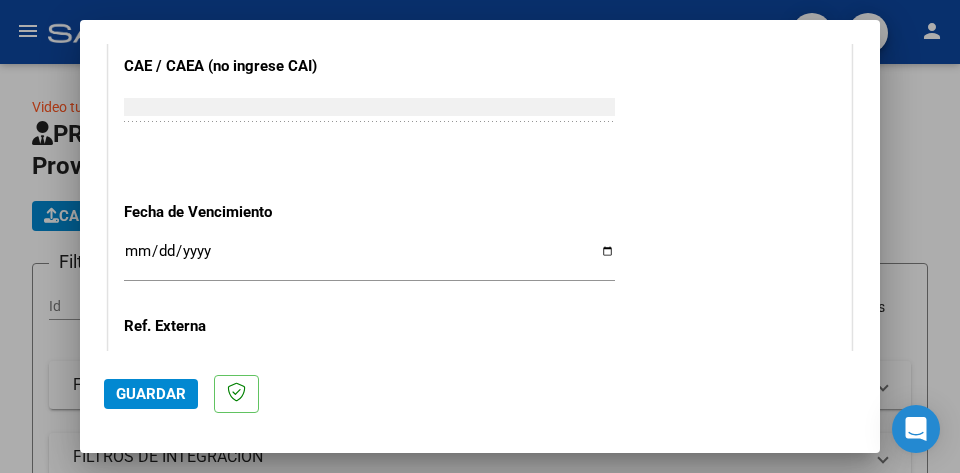 scroll, scrollTop: 1270, scrollLeft: 0, axis: vertical 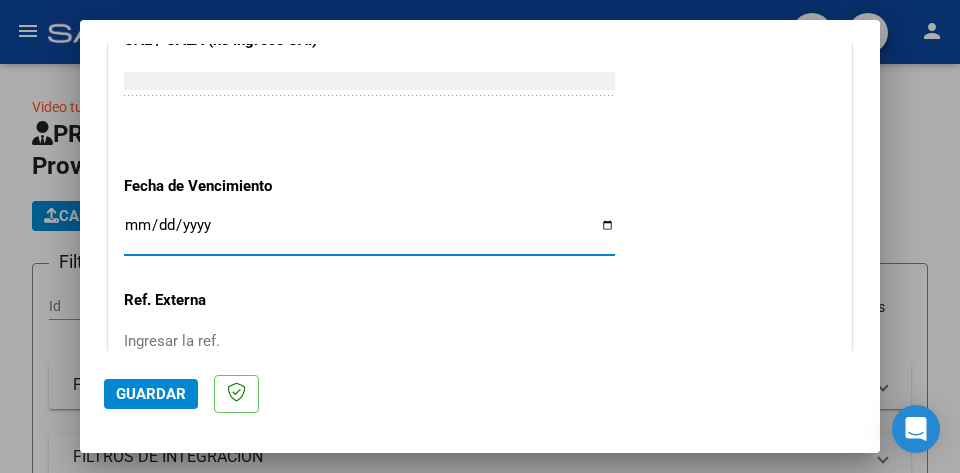 click on "Ingresar la fecha" at bounding box center (369, 233) 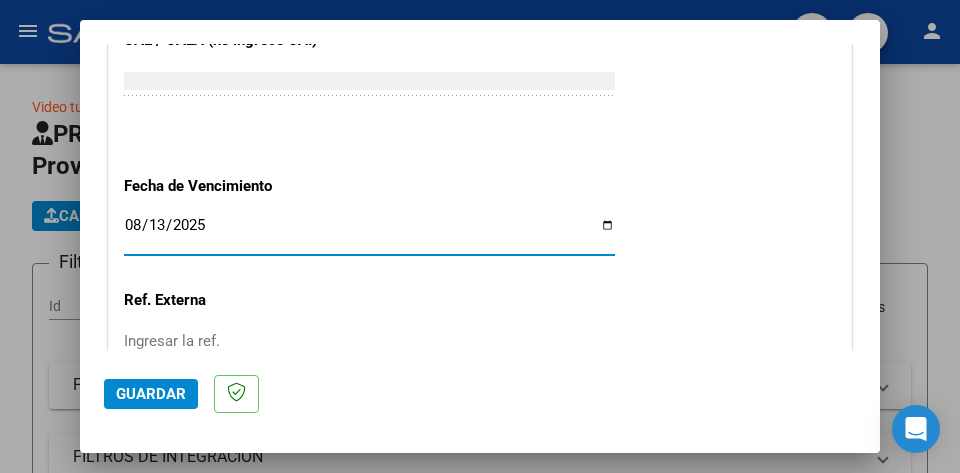 type on "2025-08-13" 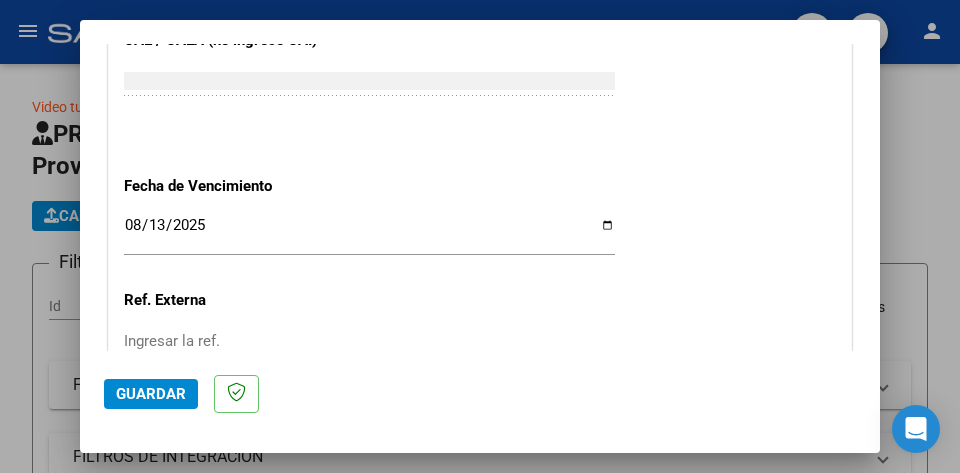 click on "CUIT  *   [CUIT] Ingresar CUIT  ANALISIS PRESTADOR  Area destinado * Integración - Discapacidad Seleccionar Area Luego de guardar debe preaprobar la factura asociandola a un legajo de integración y subir la documentación respaldatoria (planilla de asistencia o ddjj para período de aislamiento)  Período de Prestación (Ej: 202305 para Mayo 2023    [YEAR][MONTH] Ingrese el Período de Prestación como indica el ejemplo   Comprobante Tipo * Factura C Seleccionar Tipo Punto de Venta  *   [NUMBER] Ingresar el Nro.  Número  *   [NUMBER] Ingresar el Nro.  Monto  *   $ 98.964,88 Ingresar el monto  Fecha del Cpbt.  *   [YEAR]-[MONTH]-[DAY] Ingresar la fecha  CAE / CAEA (no ingrese CAI)    [NUMBER] Ingresar el CAE o CAEA (no ingrese CAI)  Fecha de Vencimiento    [YEAR]-[MONTH]-[DAY] Ingresar la fecha  Ref. Externa    Ingresar la ref.  N° Liquidación    Ingresar el N° Liquidación" at bounding box center [480, -243] 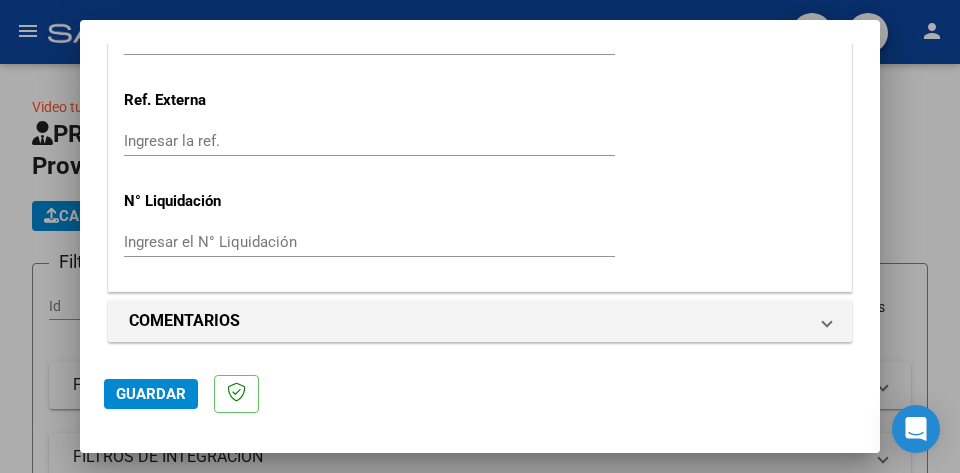 click on "Guardar" 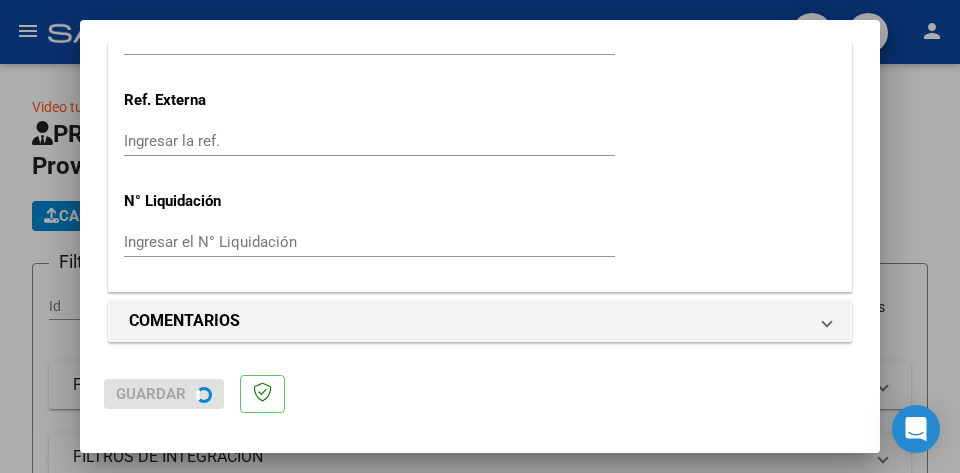 scroll, scrollTop: 0, scrollLeft: 0, axis: both 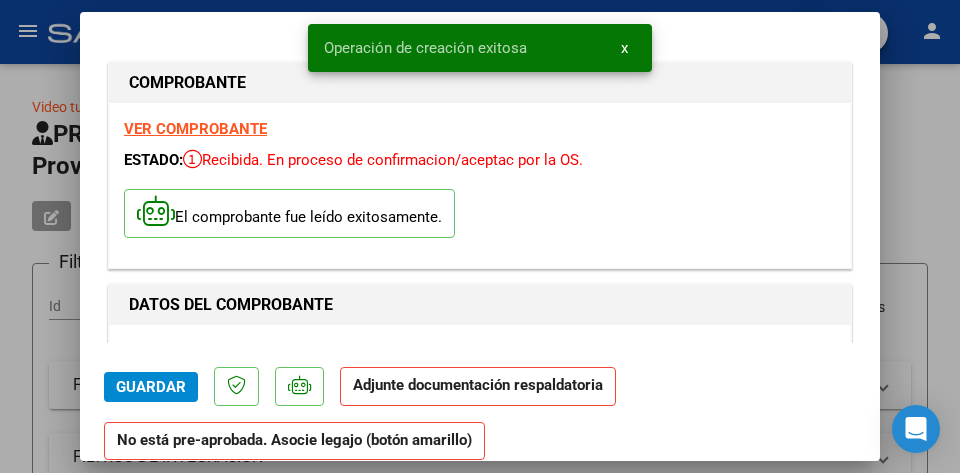 click on "x" at bounding box center [624, 48] 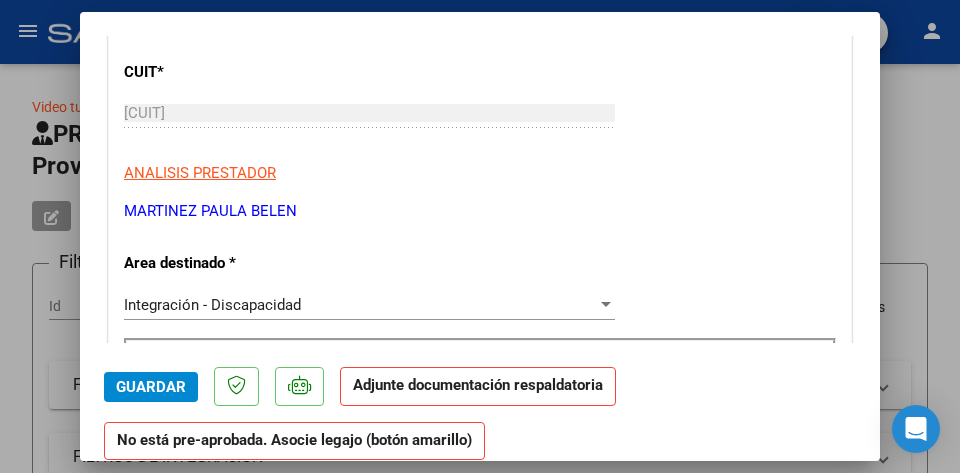 scroll, scrollTop: 300, scrollLeft: 0, axis: vertical 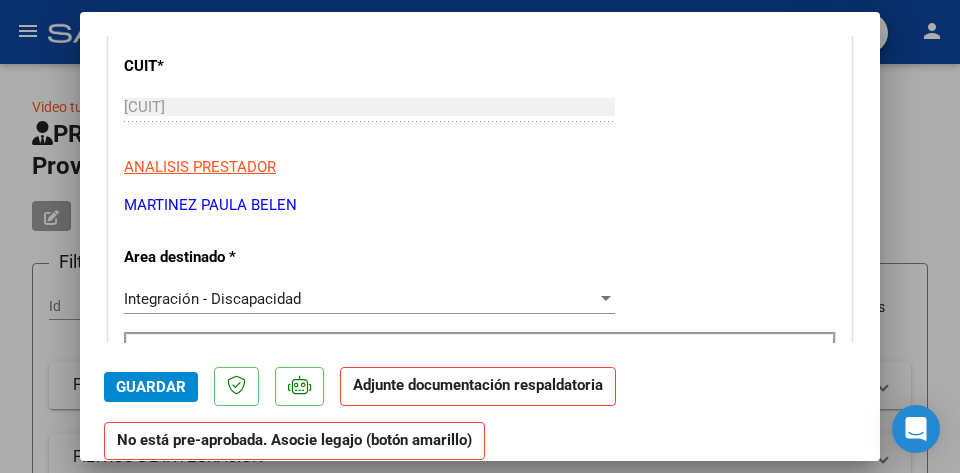 click on "No está pre-aprobada. Asocie legajo (botón amarillo)" 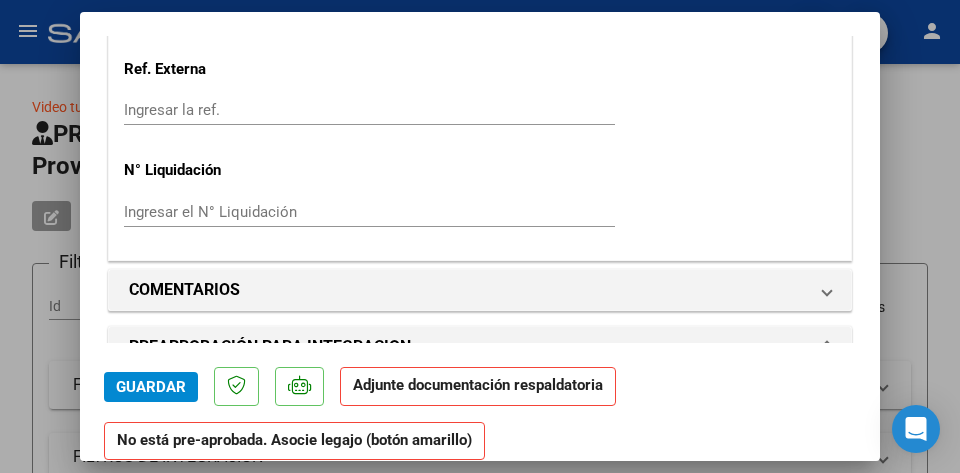 scroll, scrollTop: 1700, scrollLeft: 0, axis: vertical 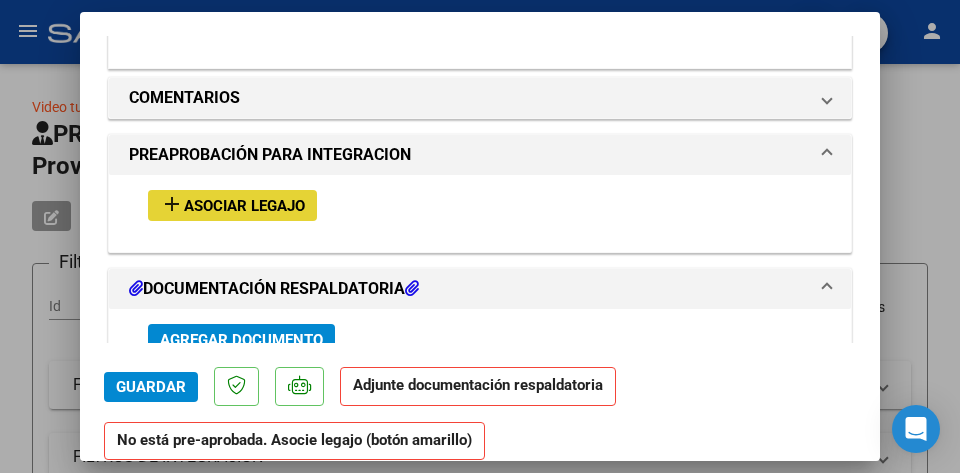click on "Asociar Legajo" at bounding box center [244, 206] 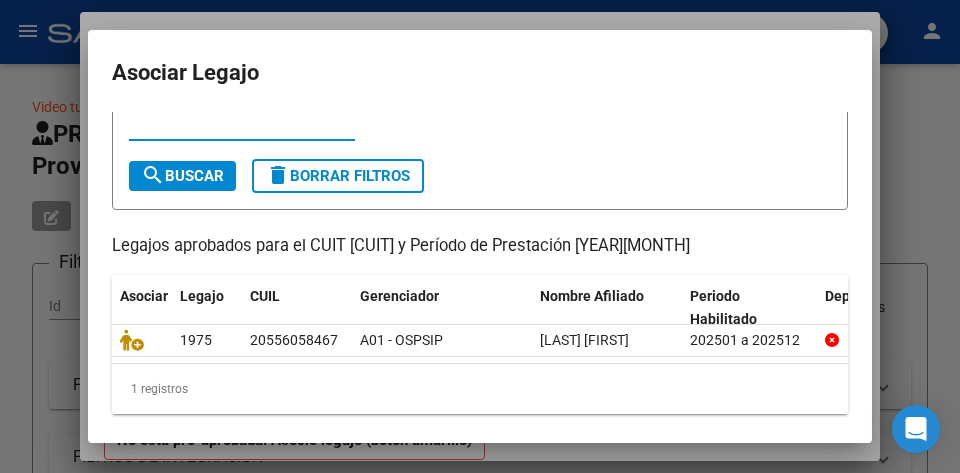 scroll, scrollTop: 100, scrollLeft: 0, axis: vertical 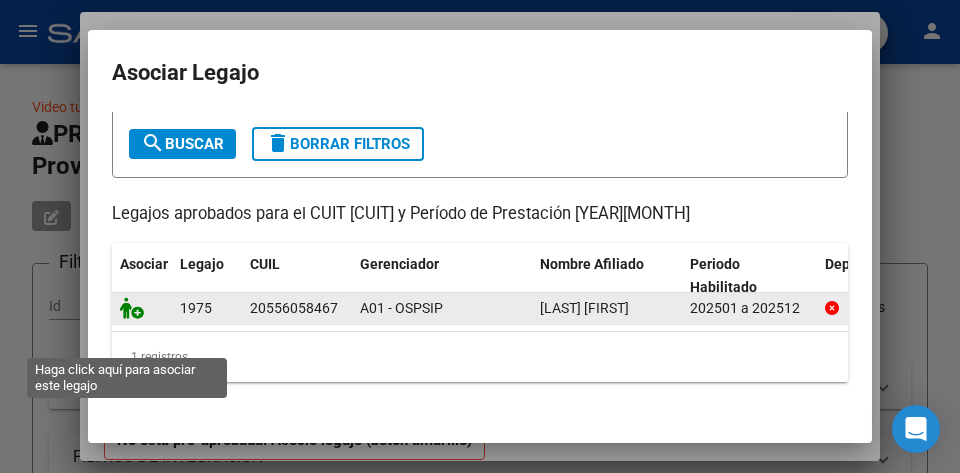 click 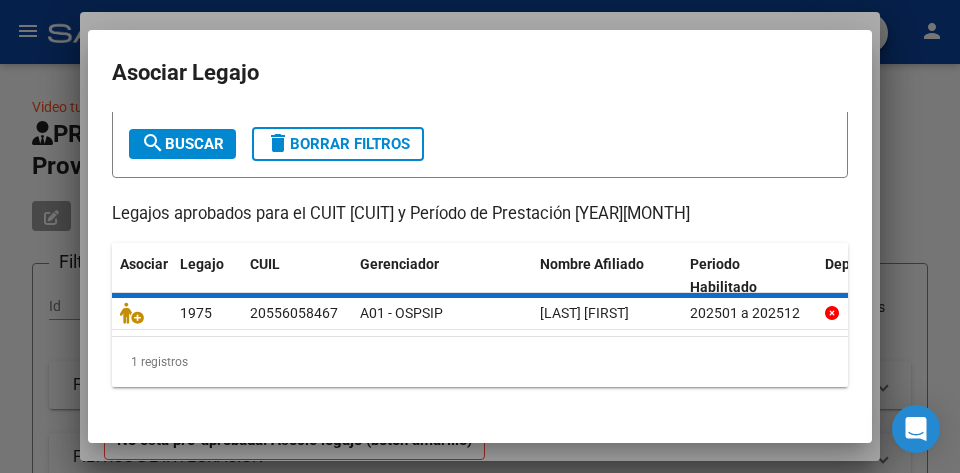 scroll, scrollTop: 1752, scrollLeft: 0, axis: vertical 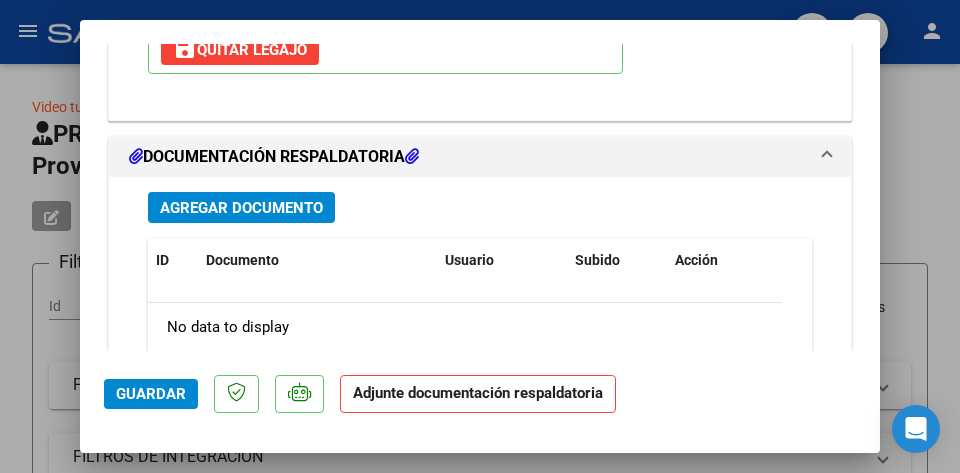 click on "Agregar Documento" at bounding box center (241, 208) 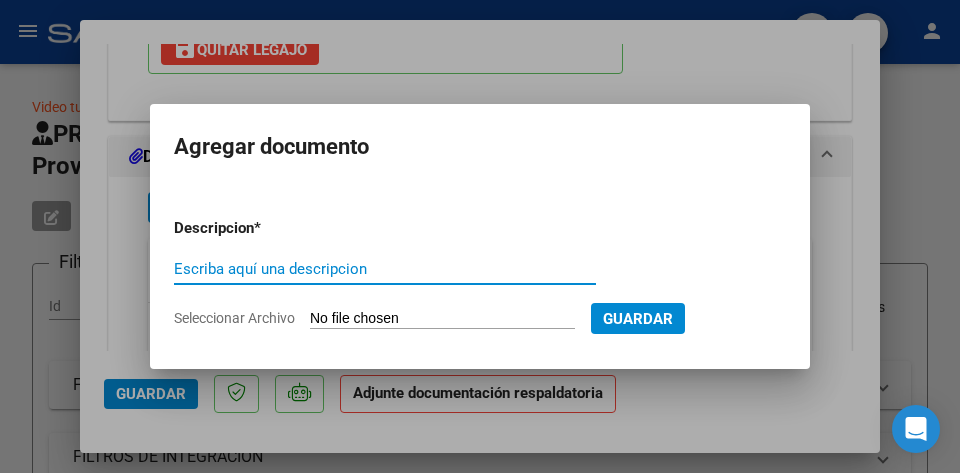click on "Seleccionar Archivo" 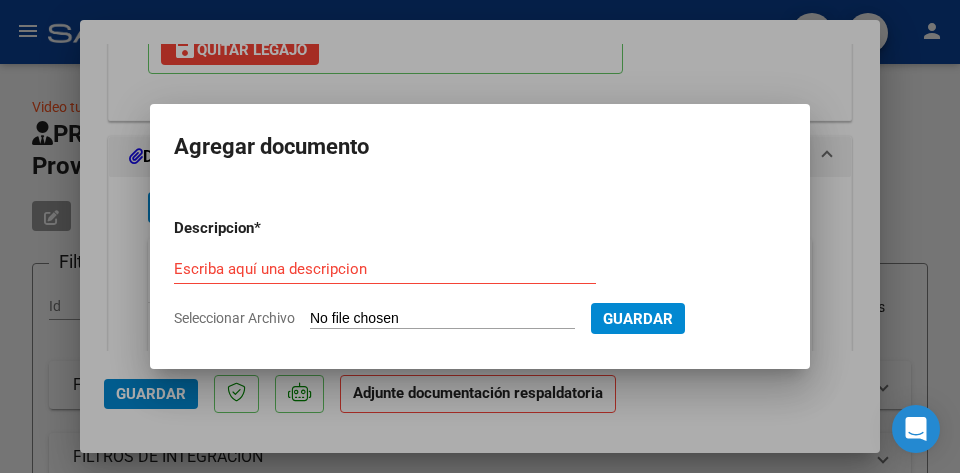 type on "C:\fakepath\[NAME].pdf" 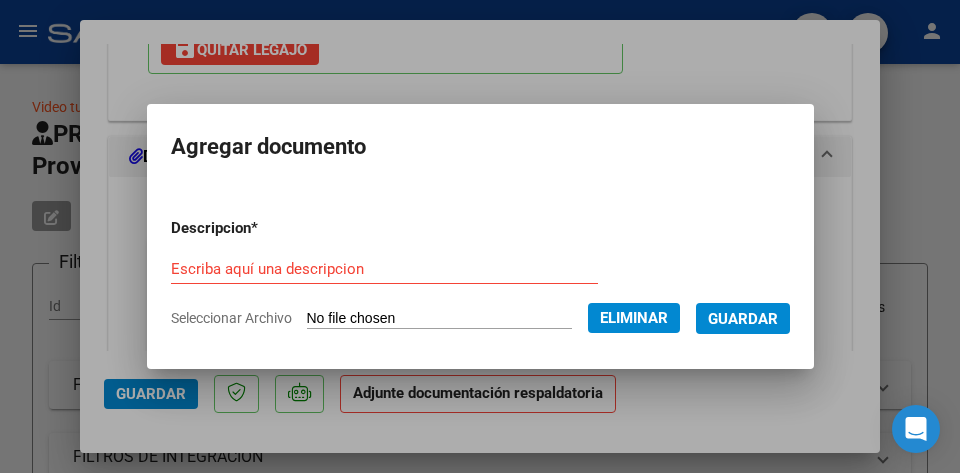 click on "Descripcion  *   Escriba aquí una descripcion  Seleccionar Archivo Eliminar Guardar" at bounding box center [480, 273] 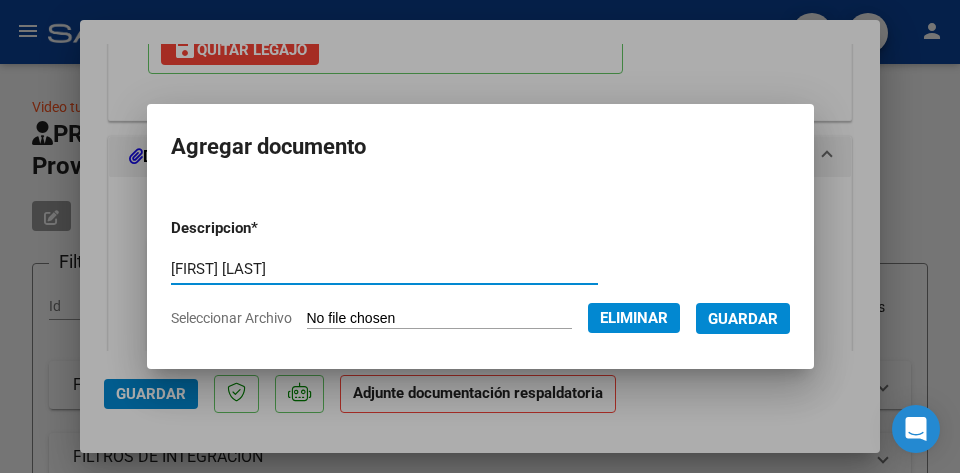 type on "[FIRST] [LAST]" 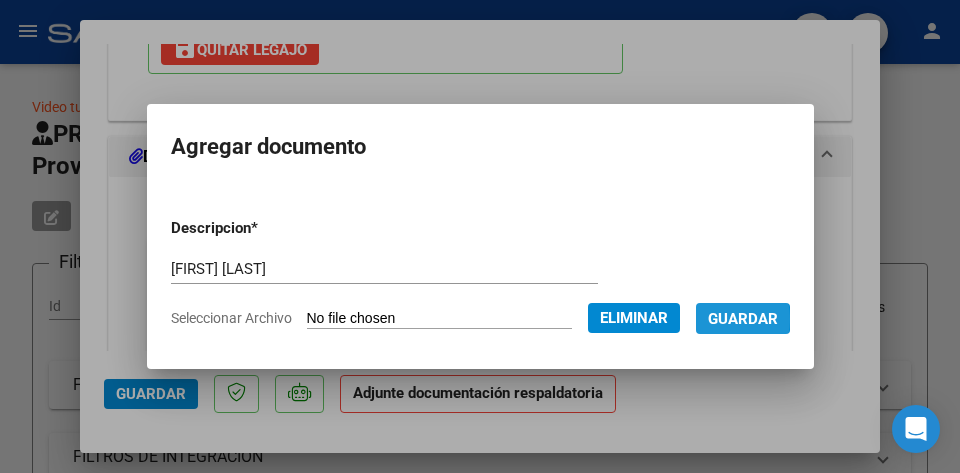 click on "Guardar" at bounding box center [743, 319] 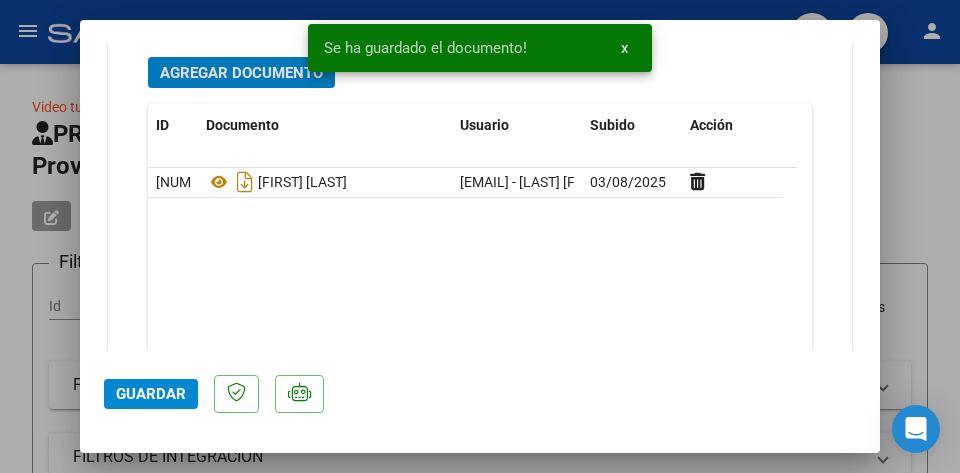scroll, scrollTop: 2427, scrollLeft: 0, axis: vertical 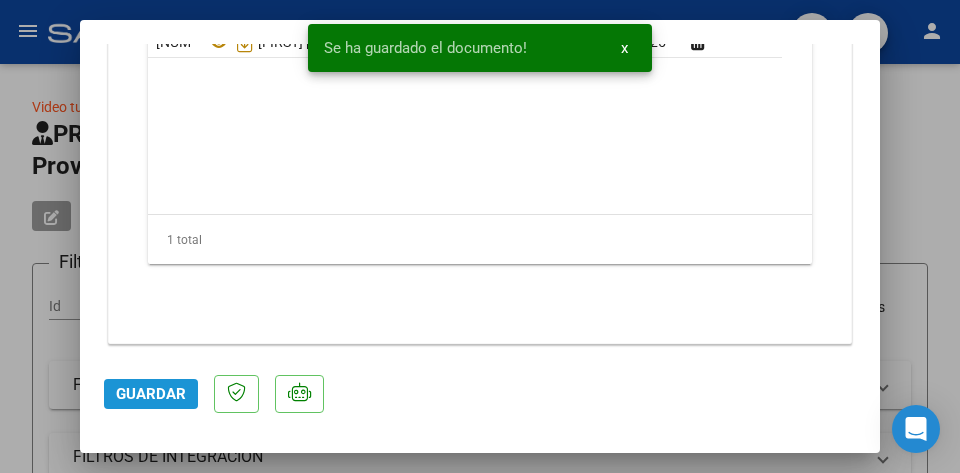 click on "Guardar" 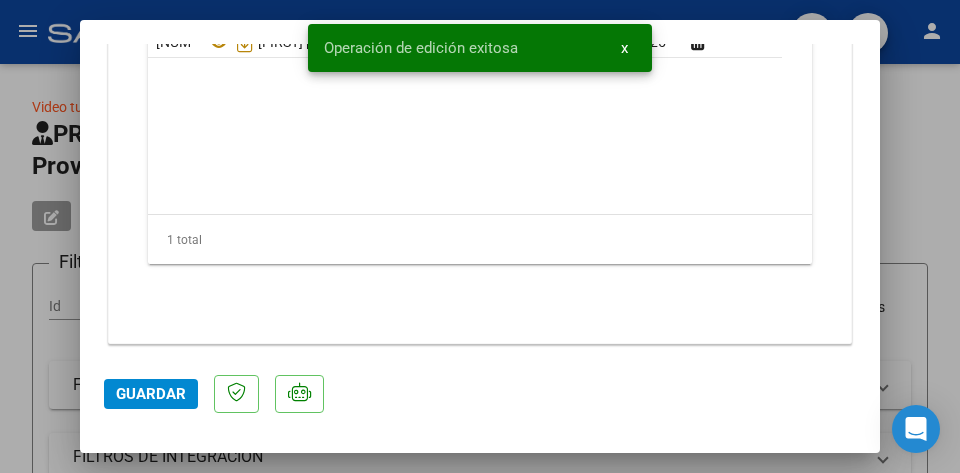 click on "x" at bounding box center [624, 48] 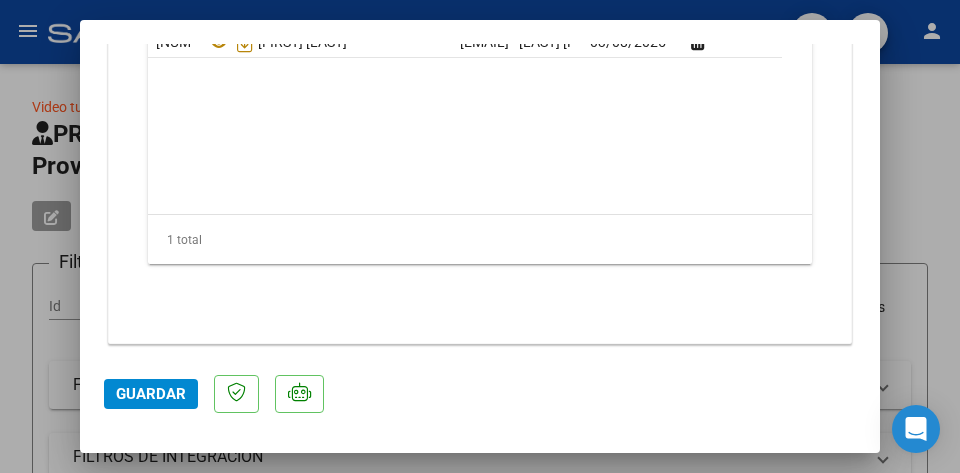click on "Guardar" 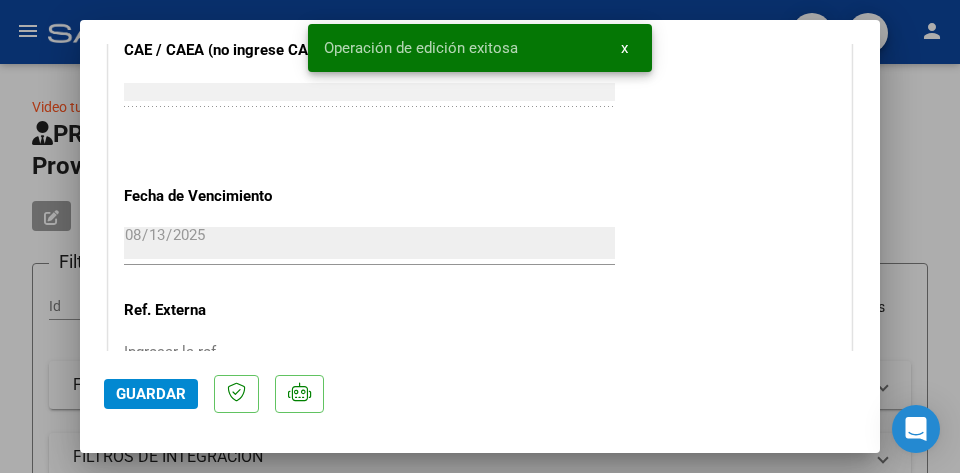 click at bounding box center [480, 236] 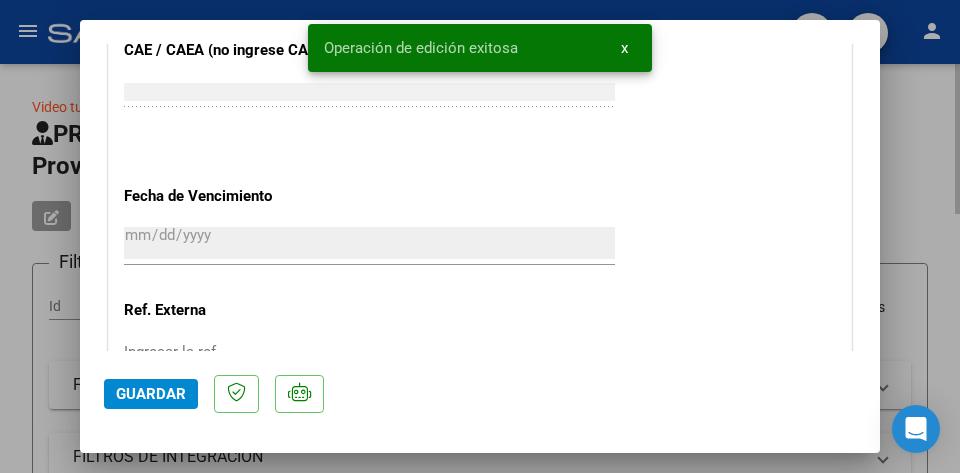 scroll, scrollTop: 1267, scrollLeft: 0, axis: vertical 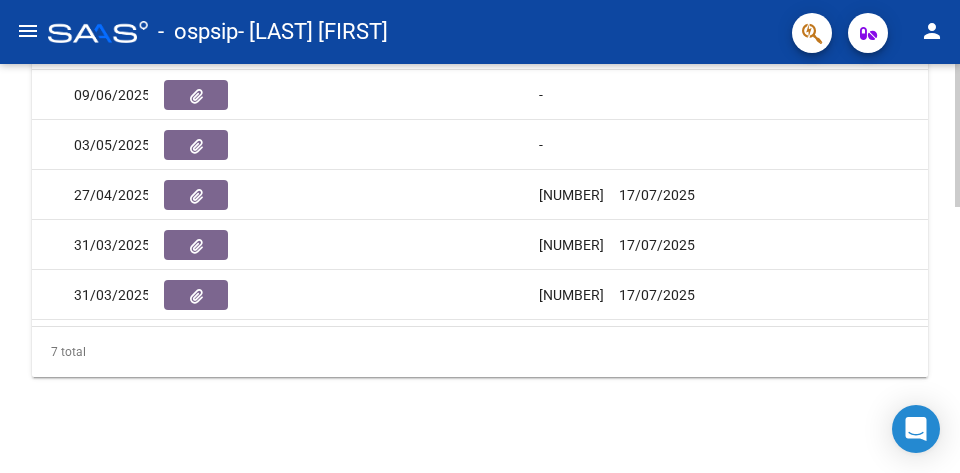 drag, startPoint x: 338, startPoint y: 331, endPoint x: 250, endPoint y: 318, distance: 88.95505 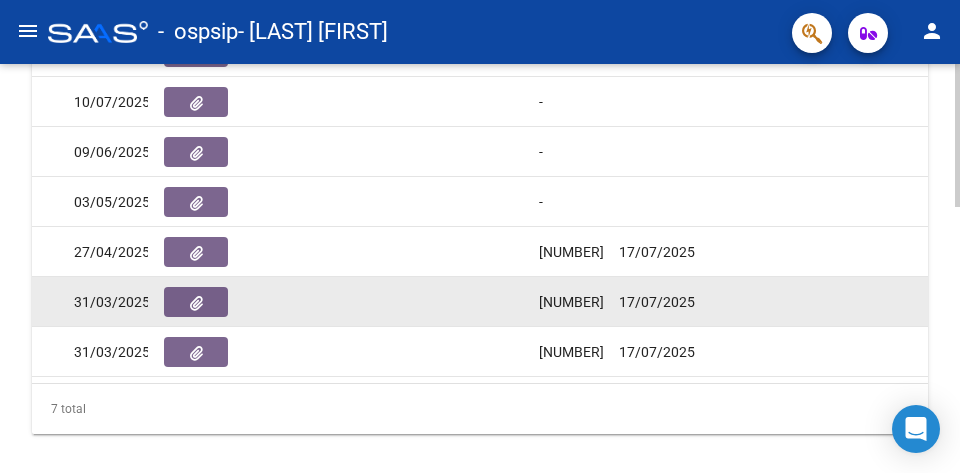 scroll, scrollTop: 658, scrollLeft: 0, axis: vertical 